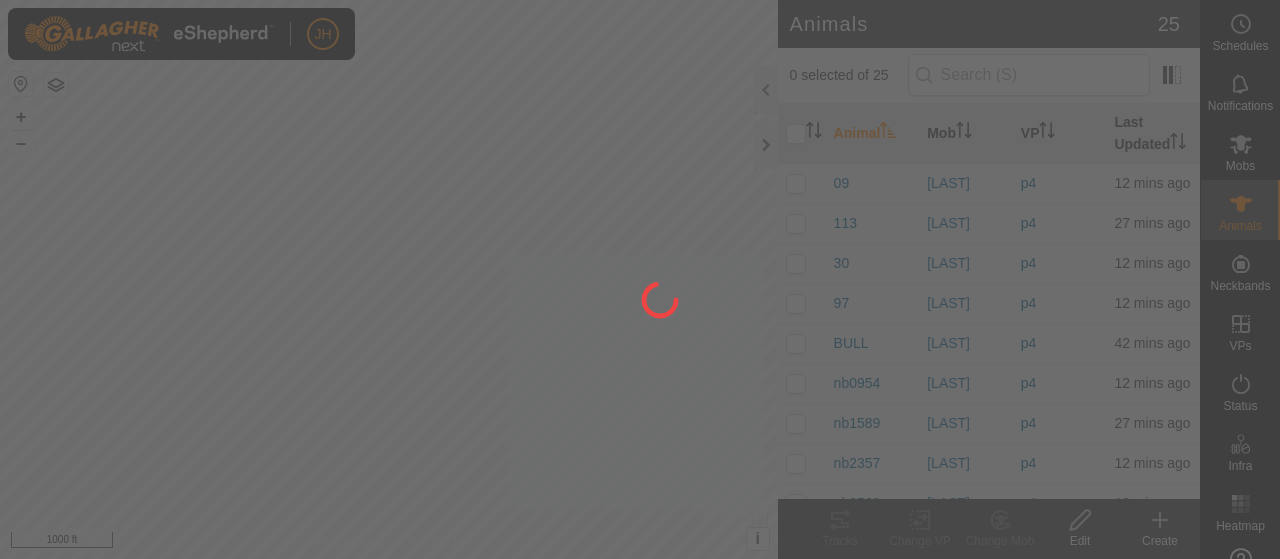 scroll, scrollTop: 0, scrollLeft: 0, axis: both 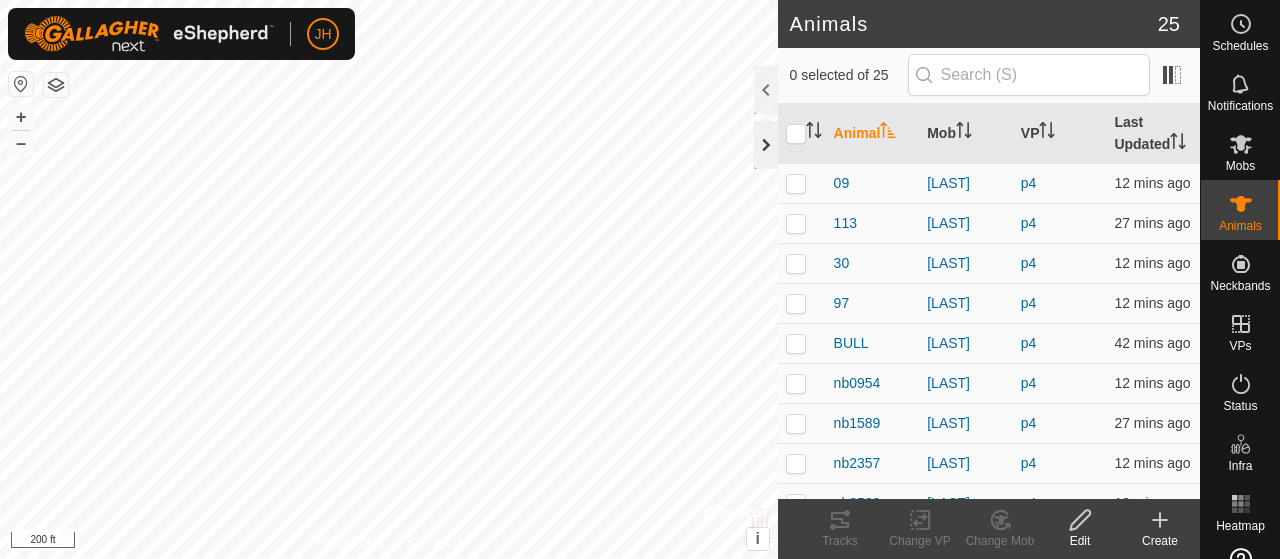 click 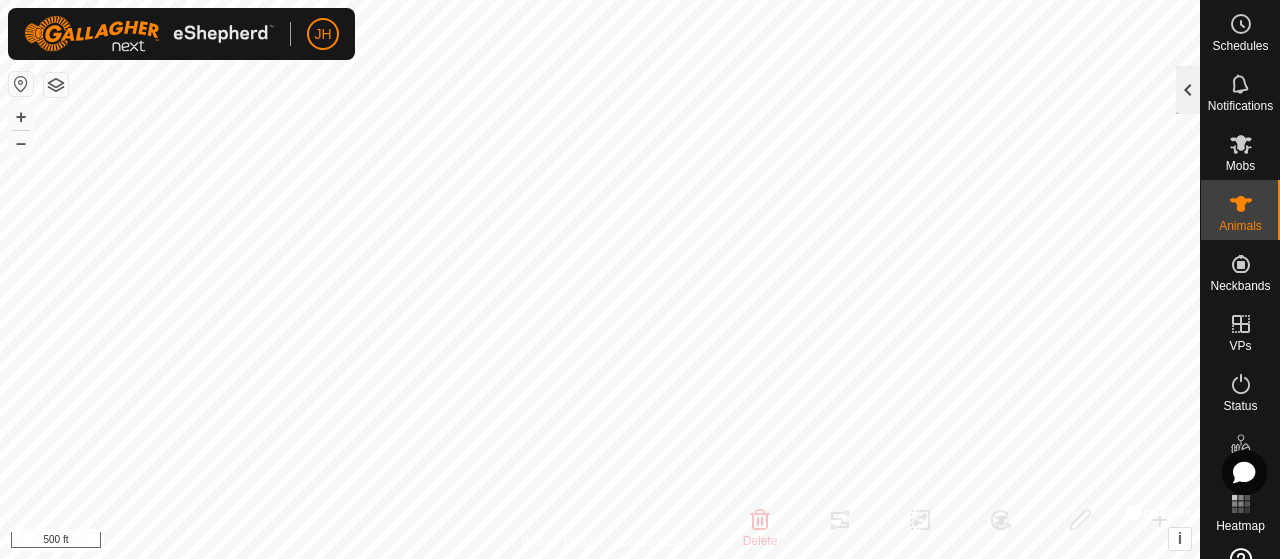 click 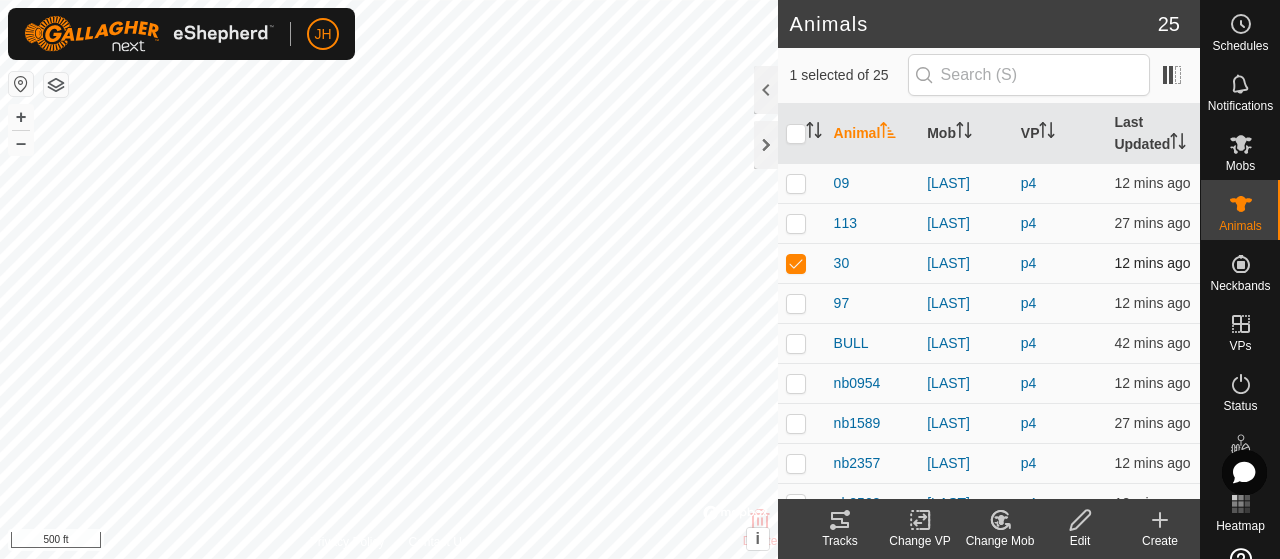 click at bounding box center (796, 263) 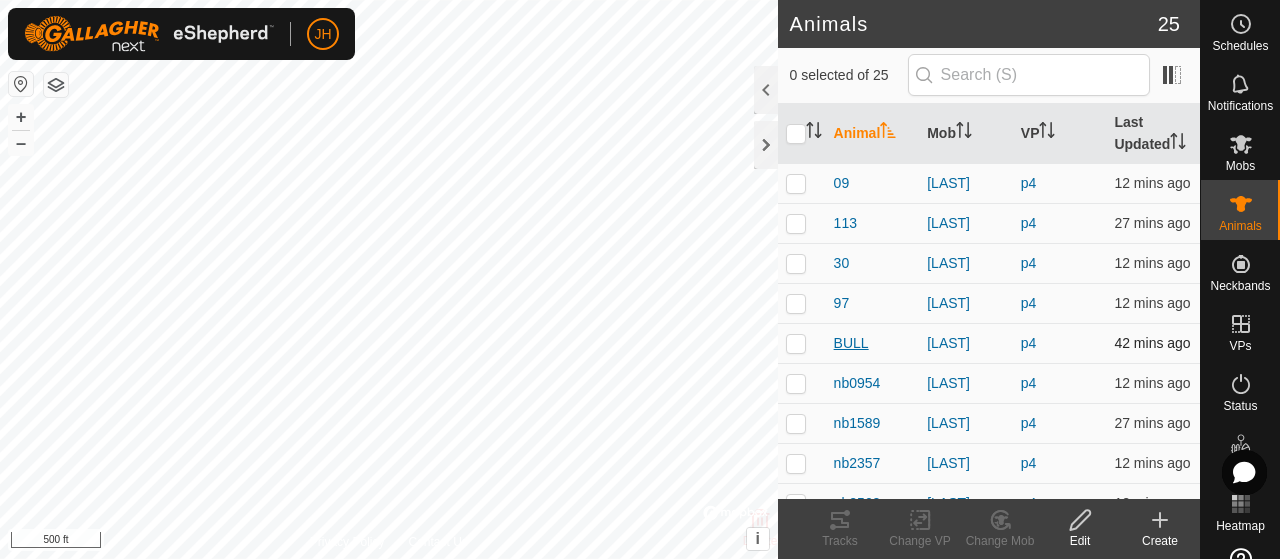 click on "BULL" at bounding box center [851, 343] 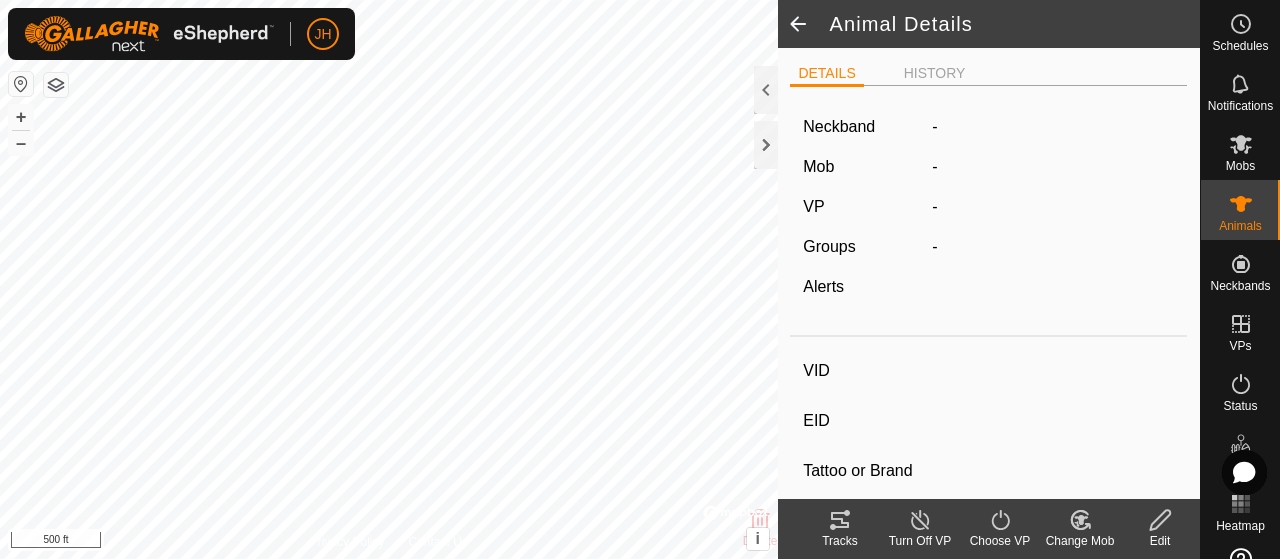 type on "BULL" 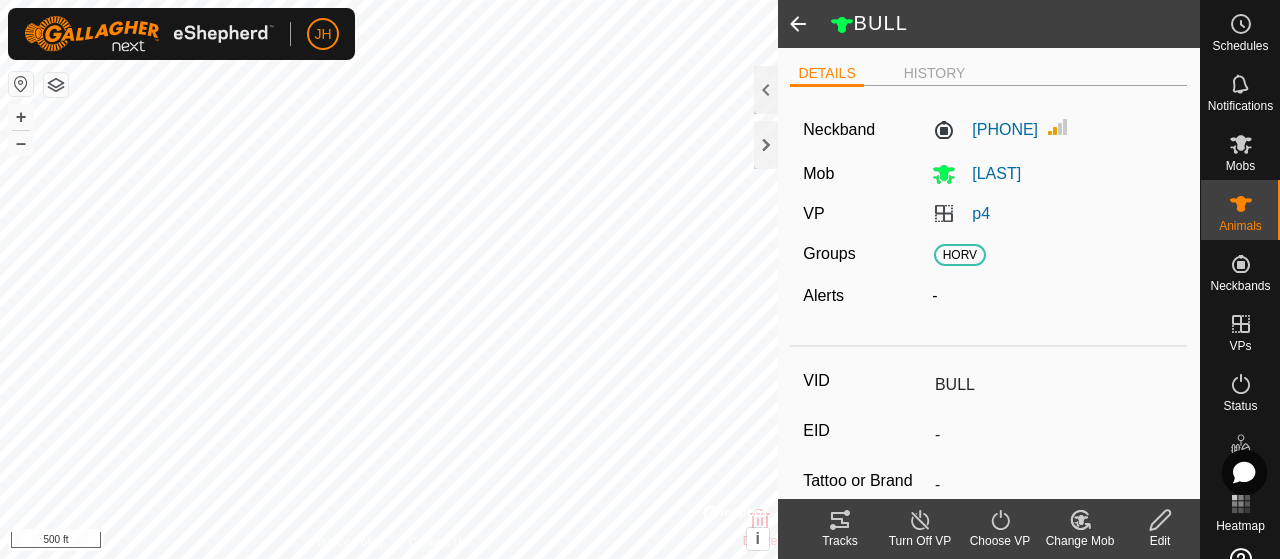 click 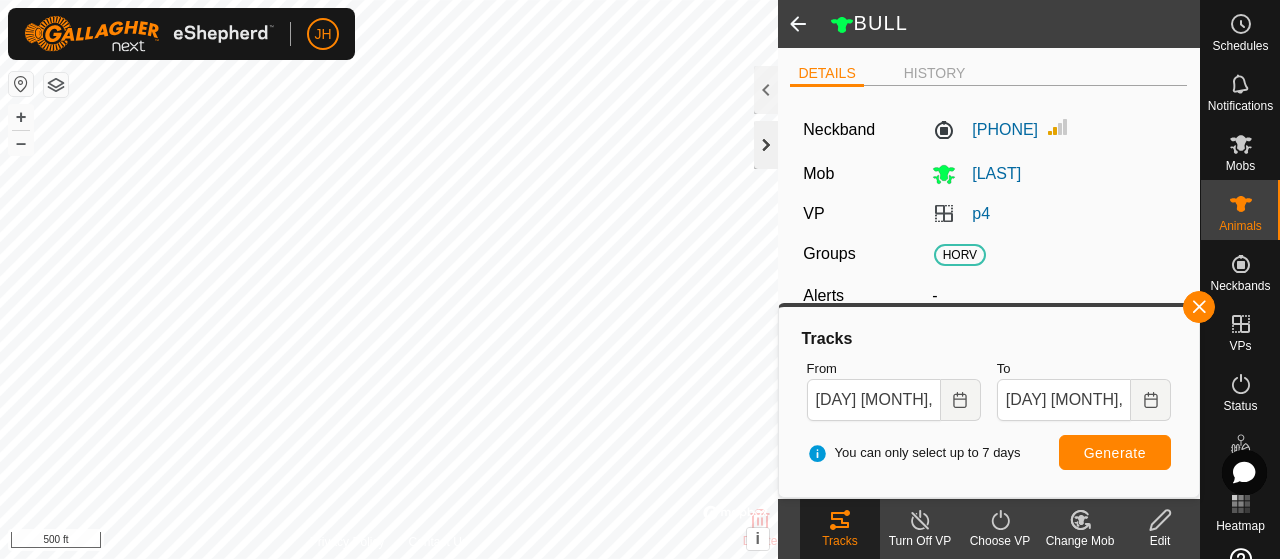 click 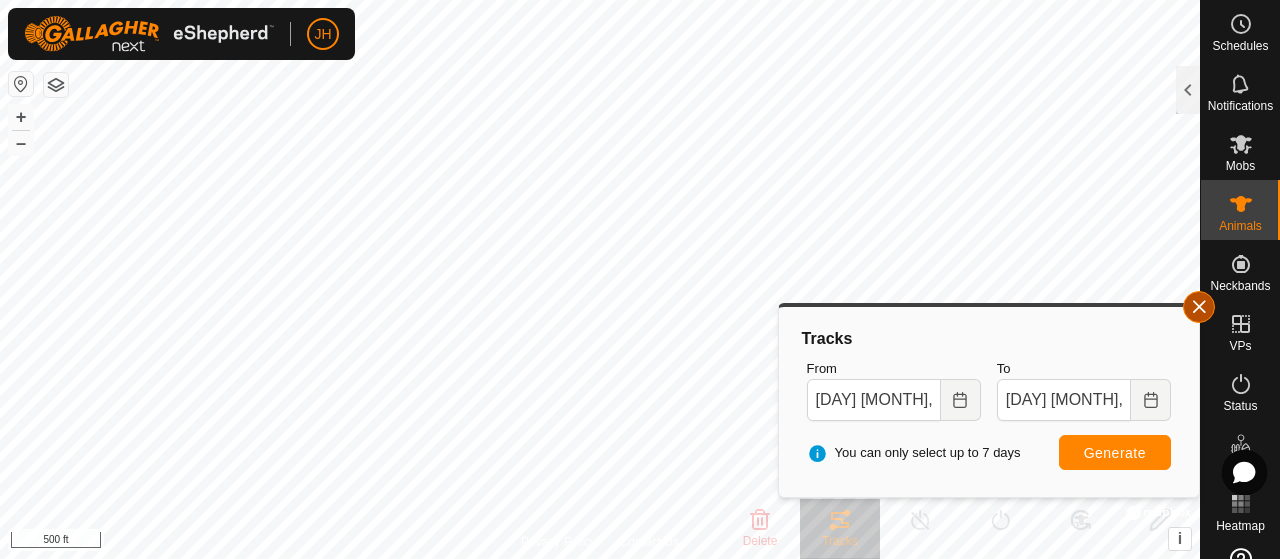 click at bounding box center (1199, 307) 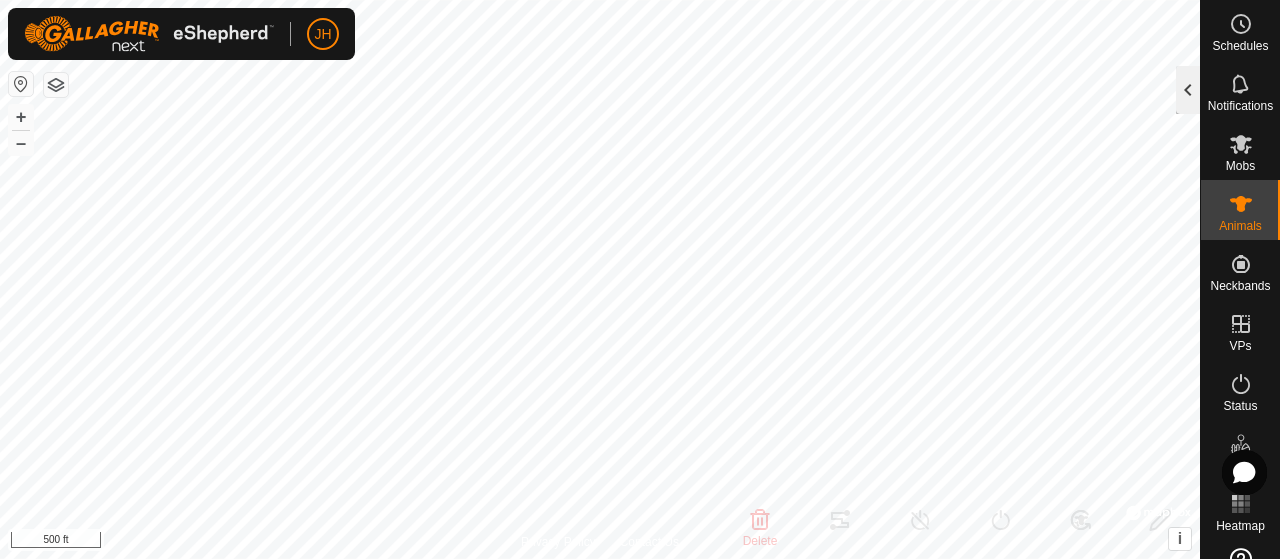 click 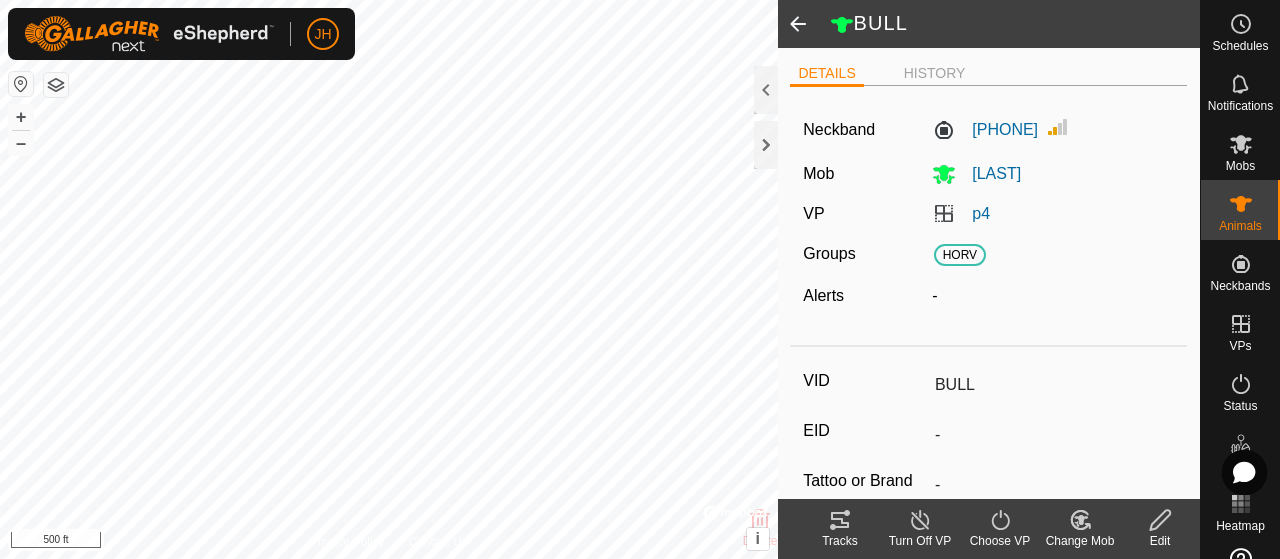 click 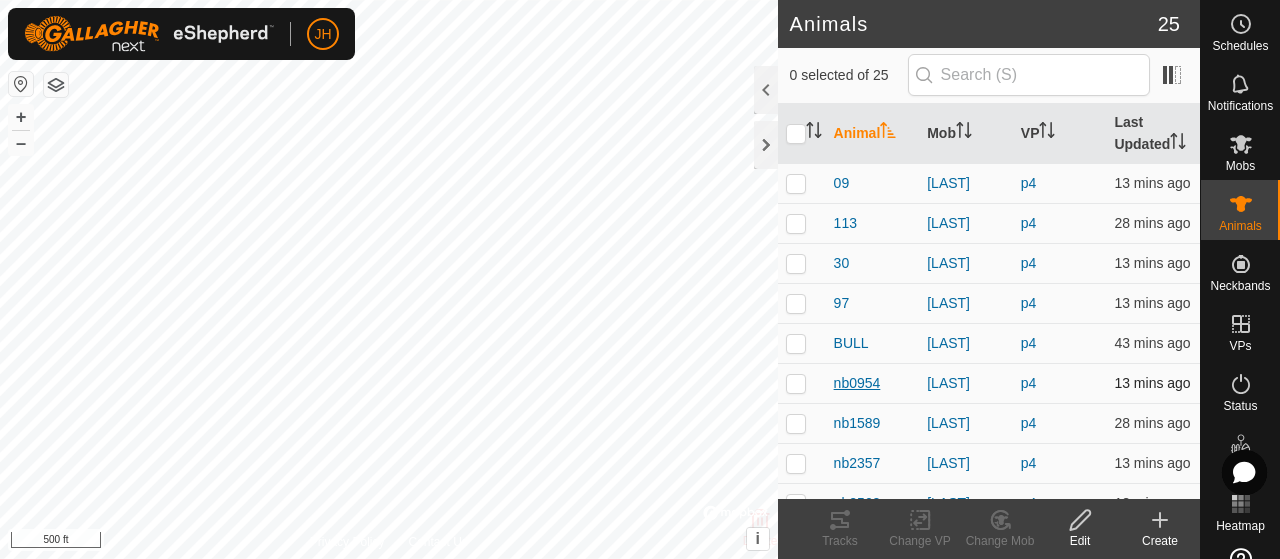 click on "nb0954" at bounding box center [857, 383] 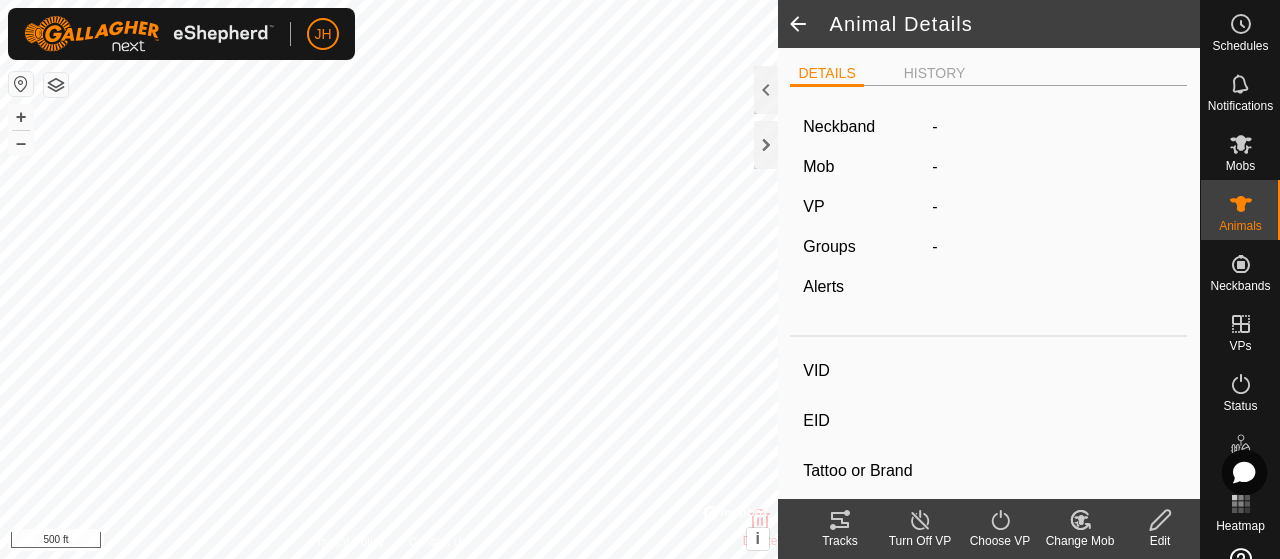 type on "nb0954" 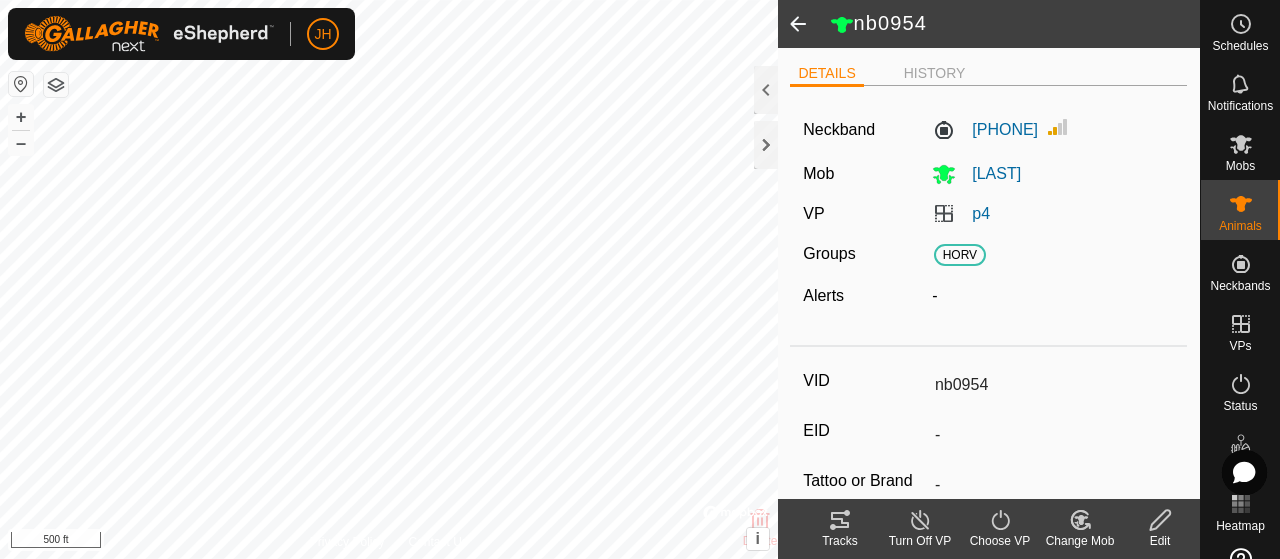 click 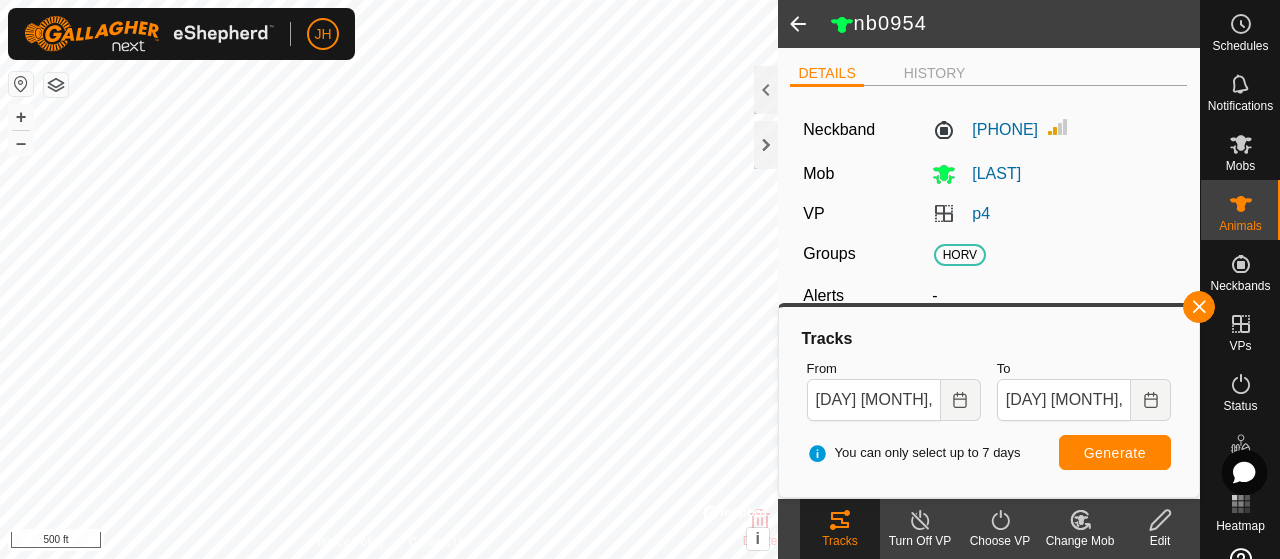click 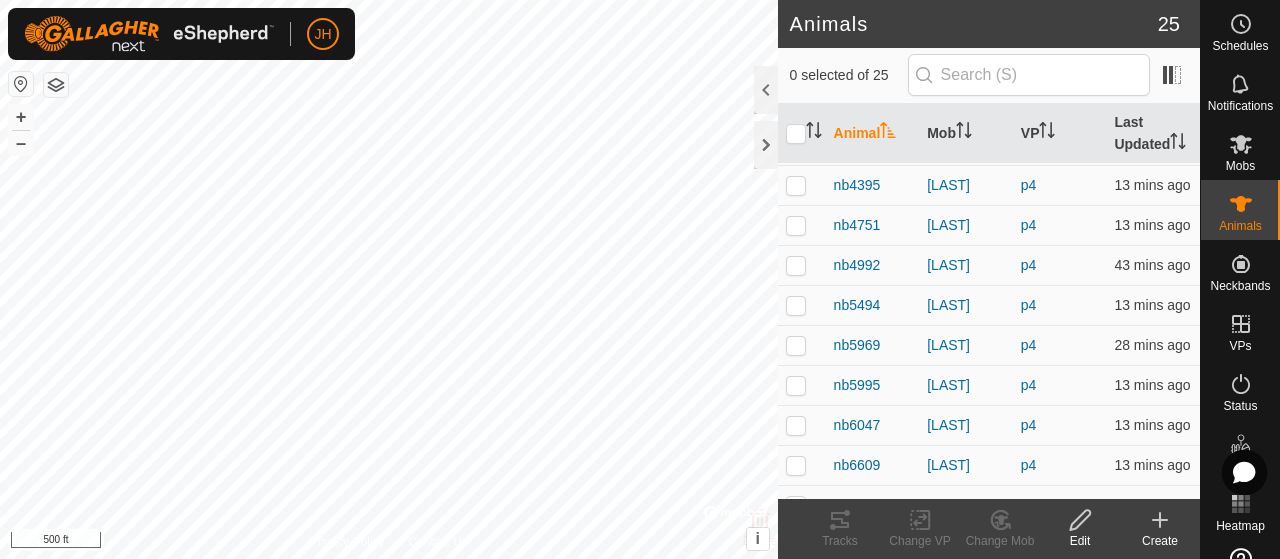 scroll, scrollTop: 400, scrollLeft: 0, axis: vertical 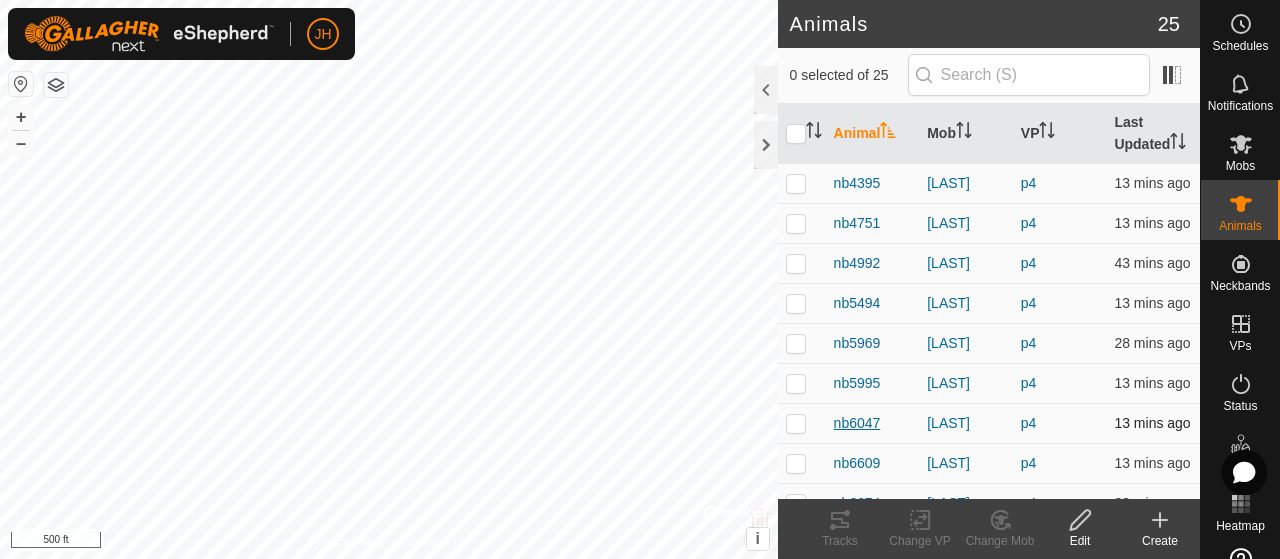 click on "nb6047" at bounding box center [857, 423] 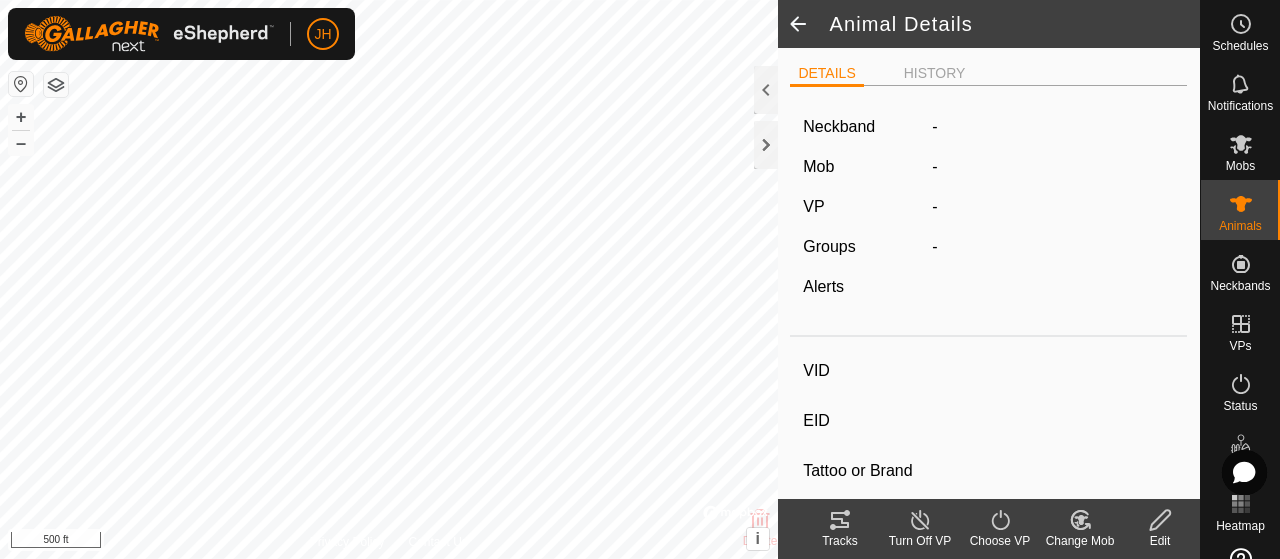 type on "nb6047" 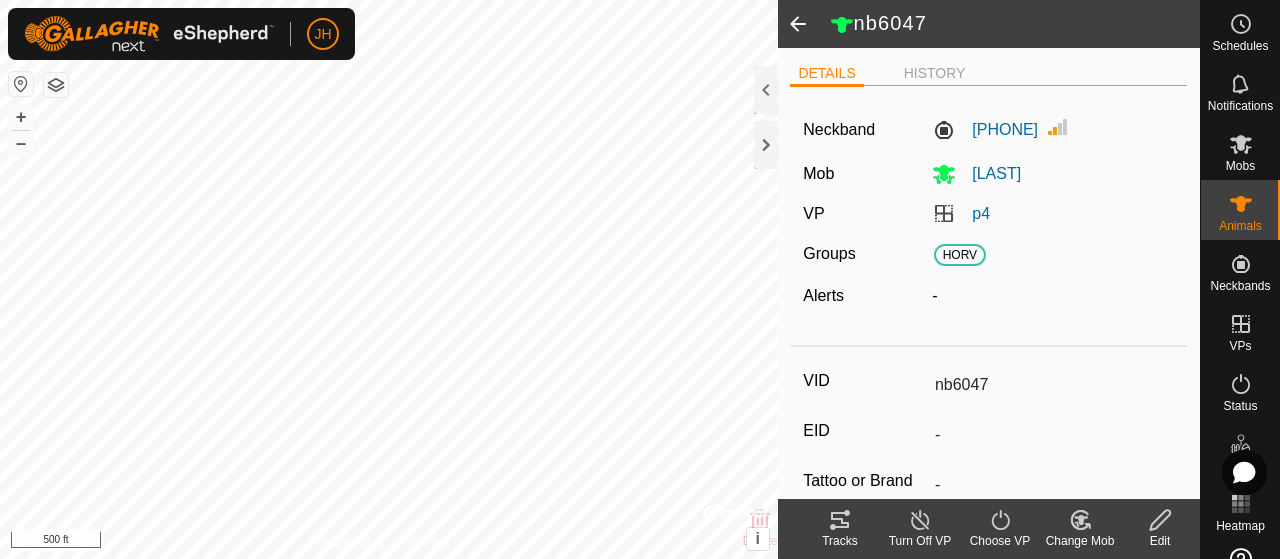 click 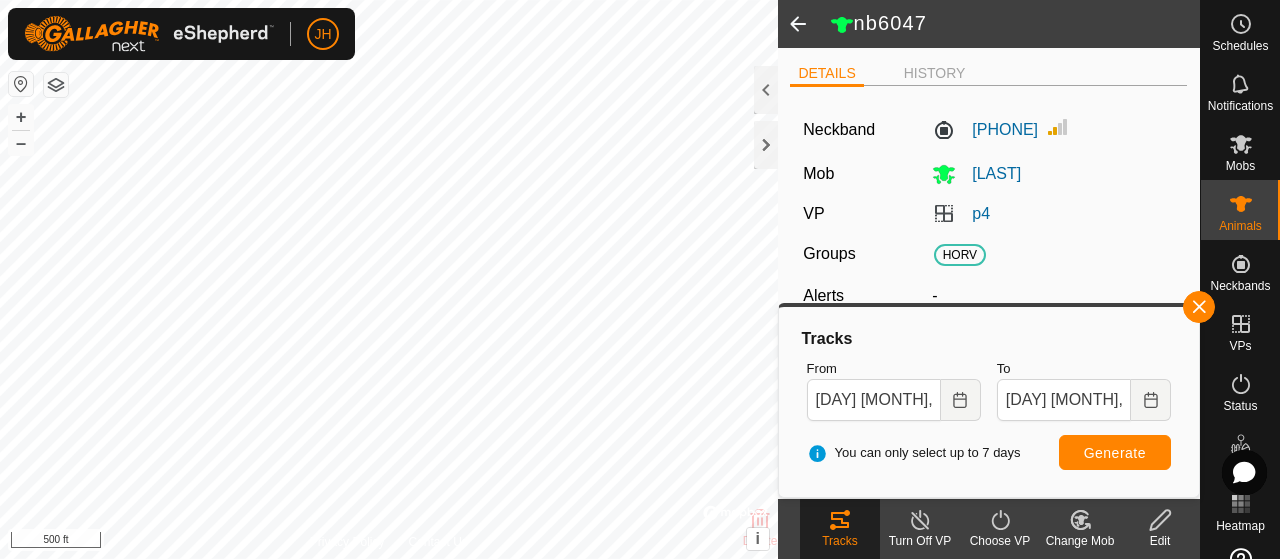 click 